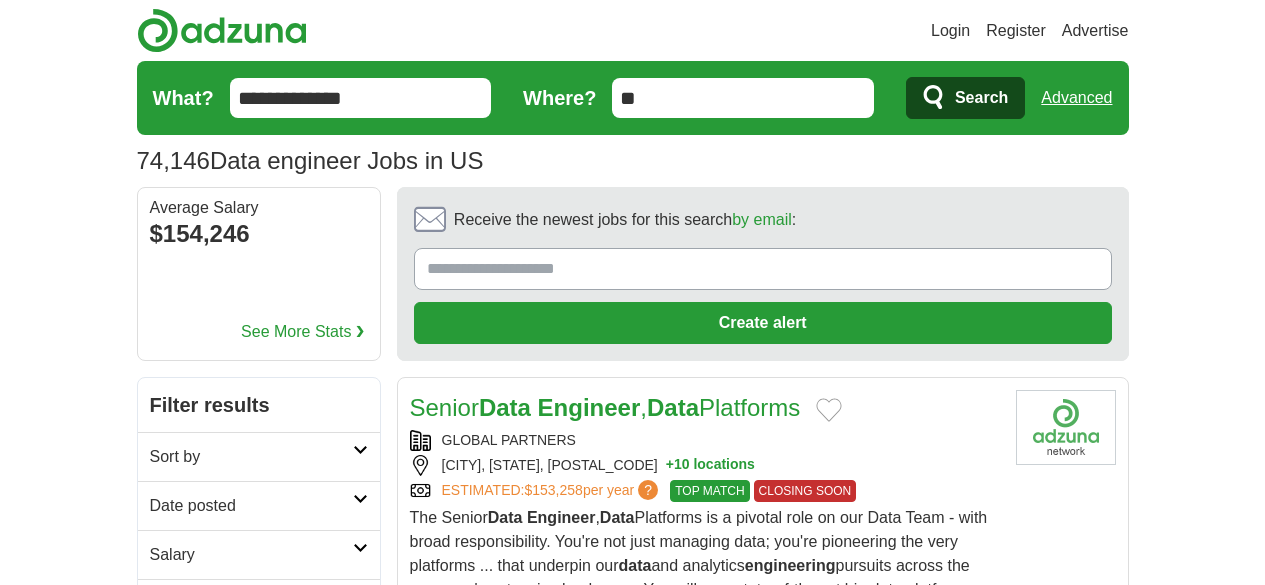 scroll, scrollTop: 0, scrollLeft: 0, axis: both 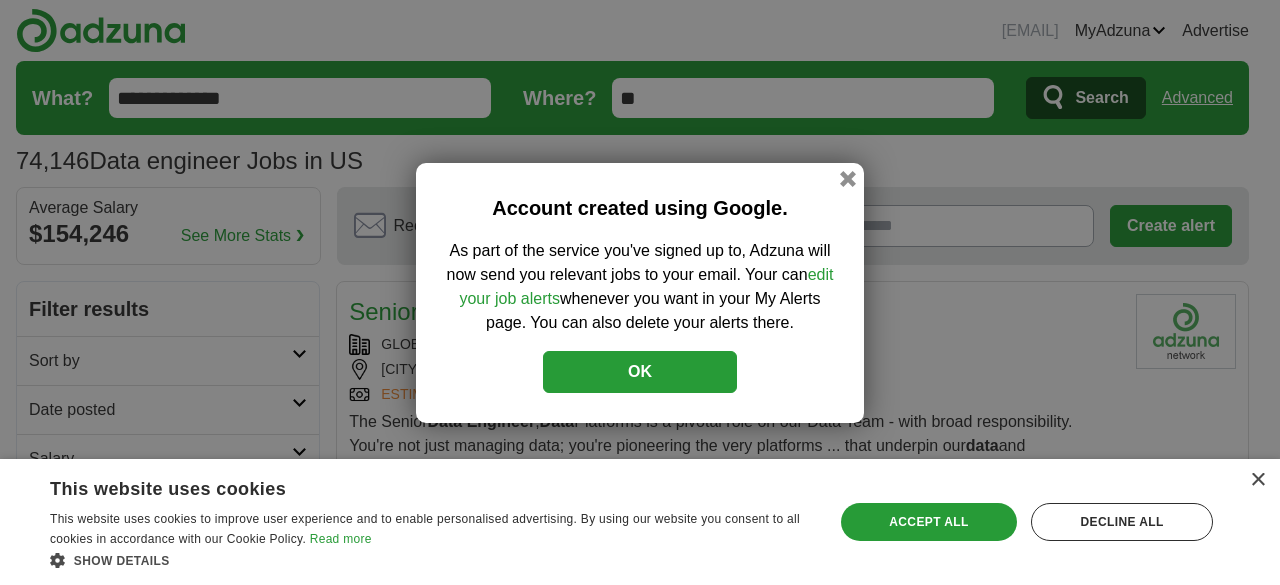 click on "Account created using Google.
As part of the service you've signed up to, Adzuna will now send you relevant jobs to your email.
Your can  edit your job alerts  whenever you want in your My Alerts page. You can also delete your alerts there.
OK
Loading..." at bounding box center (640, 292) 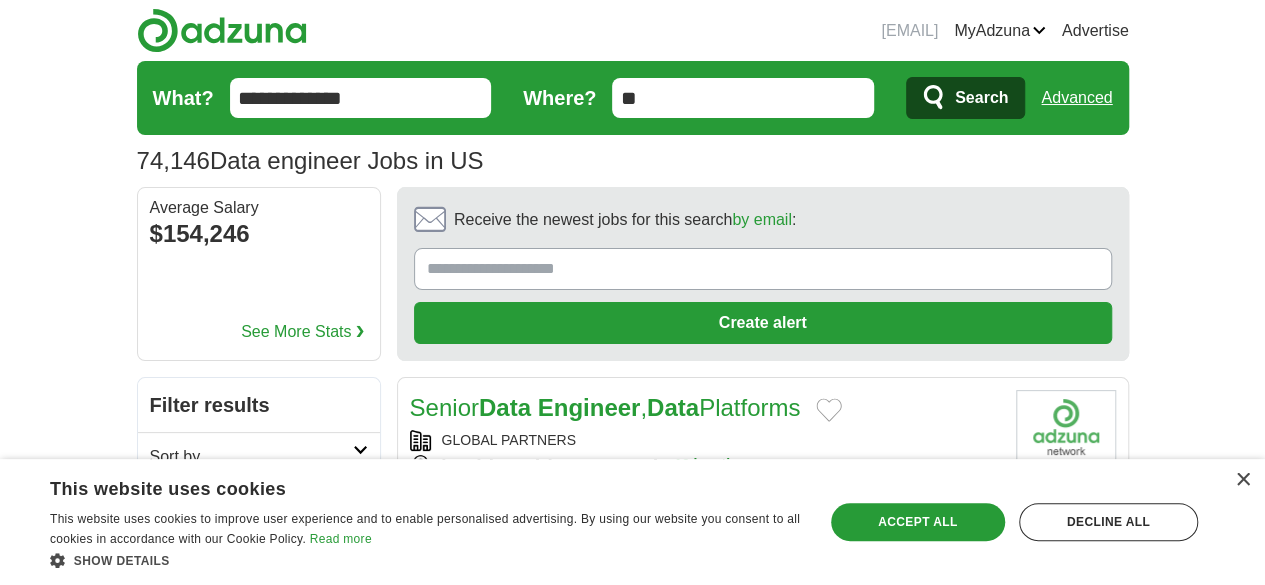 click on "Sort by" at bounding box center (251, 457) 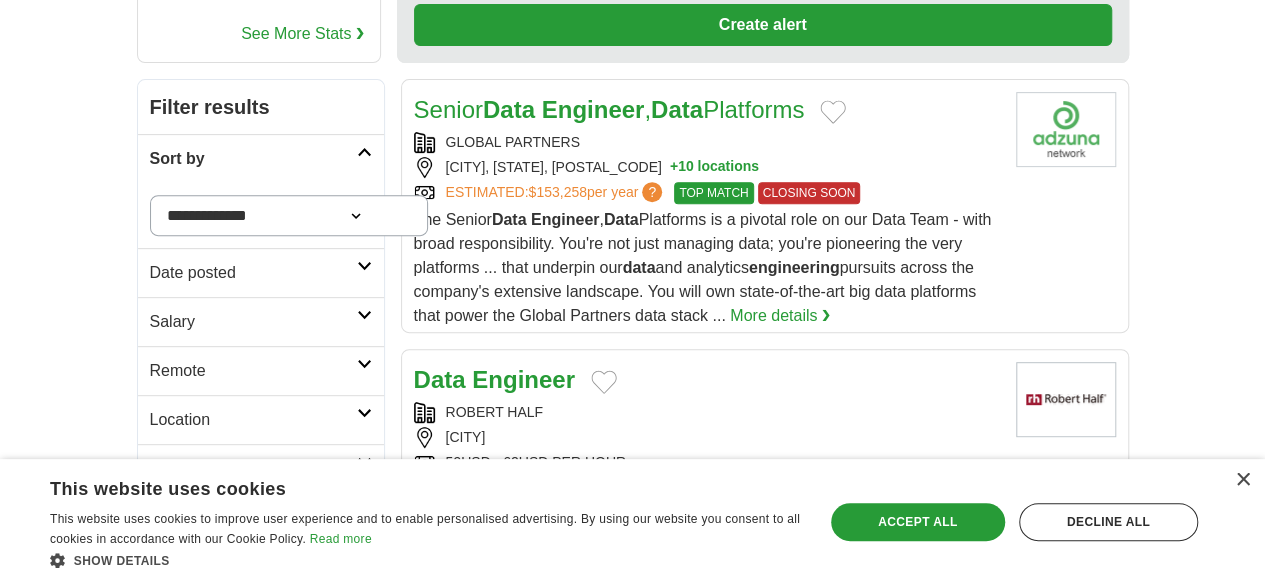 scroll, scrollTop: 300, scrollLeft: 0, axis: vertical 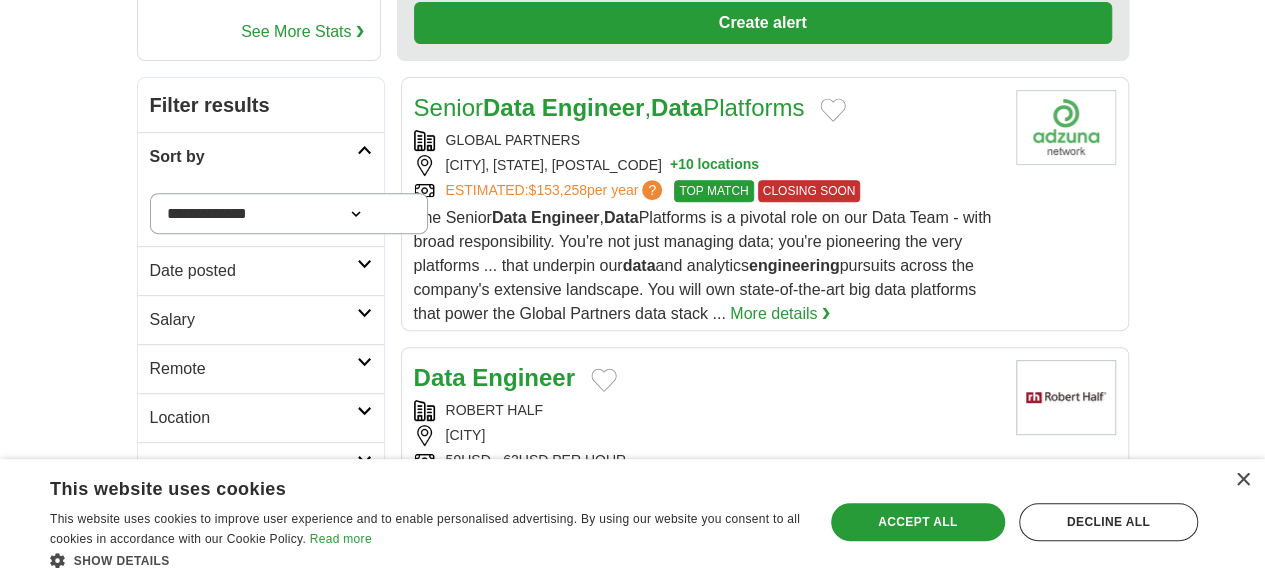 click on "Date posted" at bounding box center [253, 271] 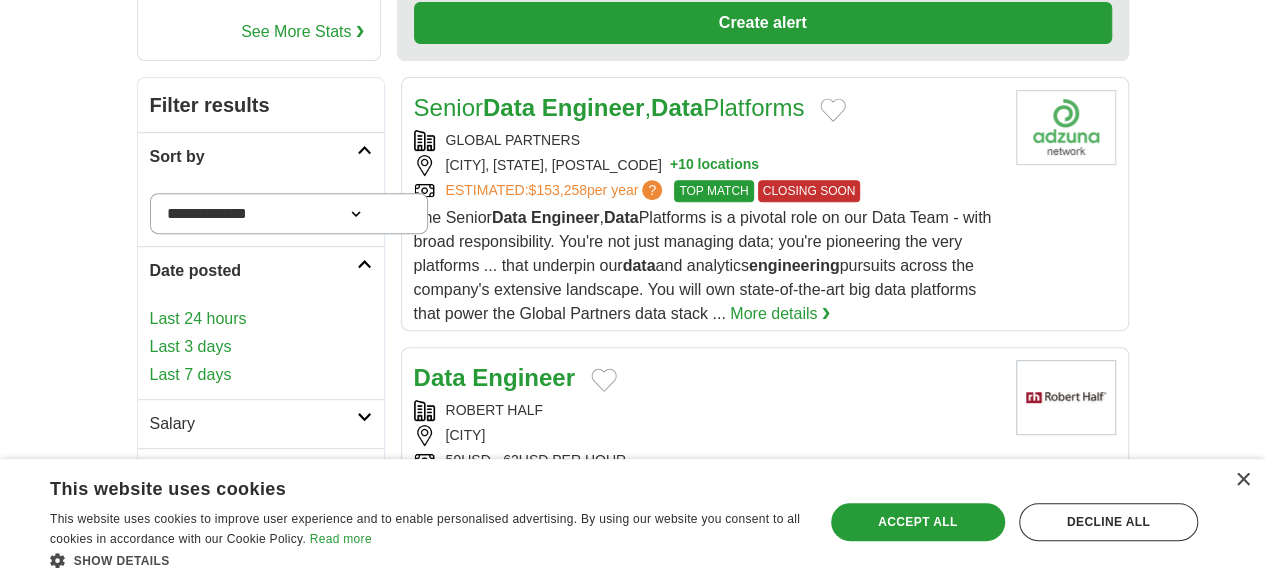 click on "Last 3 days" at bounding box center [261, 347] 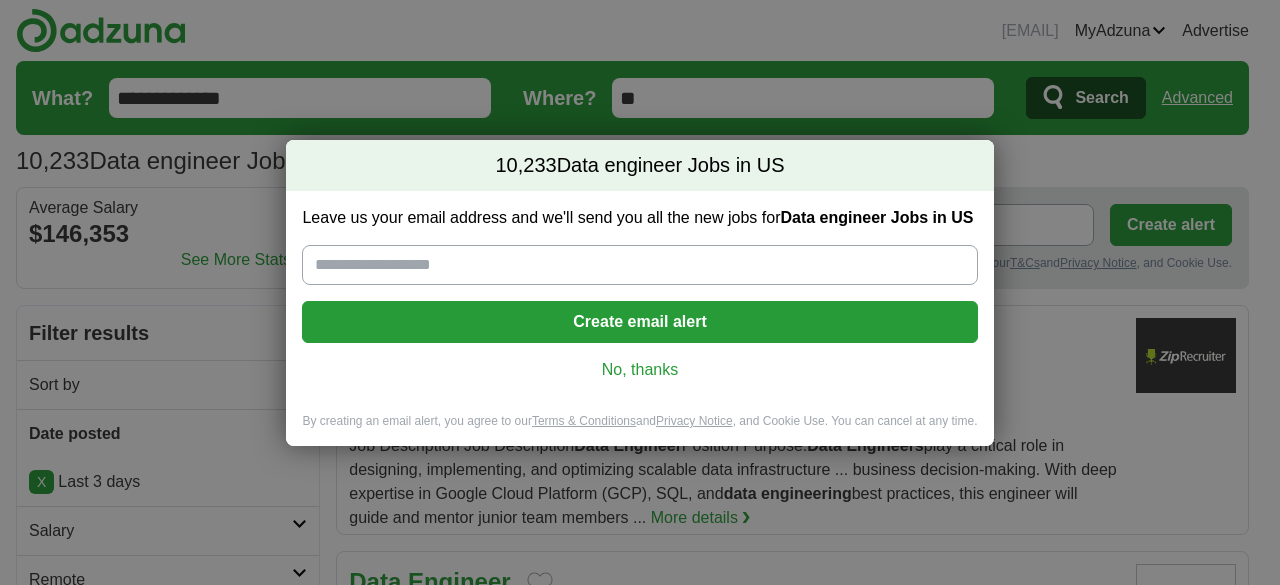 scroll, scrollTop: 323, scrollLeft: 0, axis: vertical 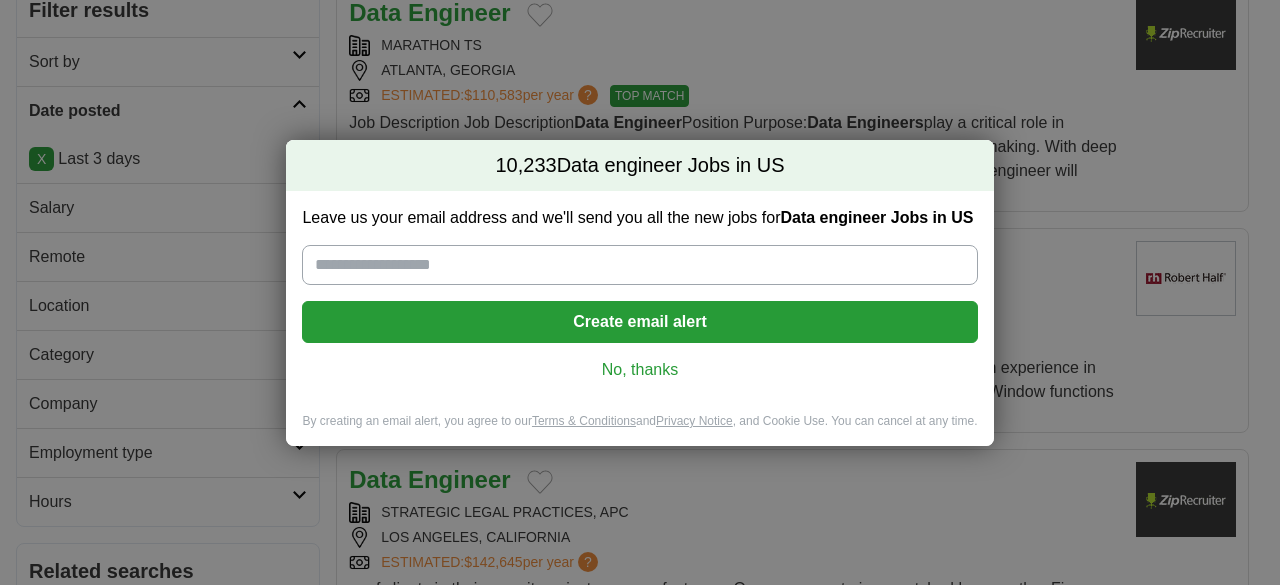 click on "No, thanks" at bounding box center (639, 370) 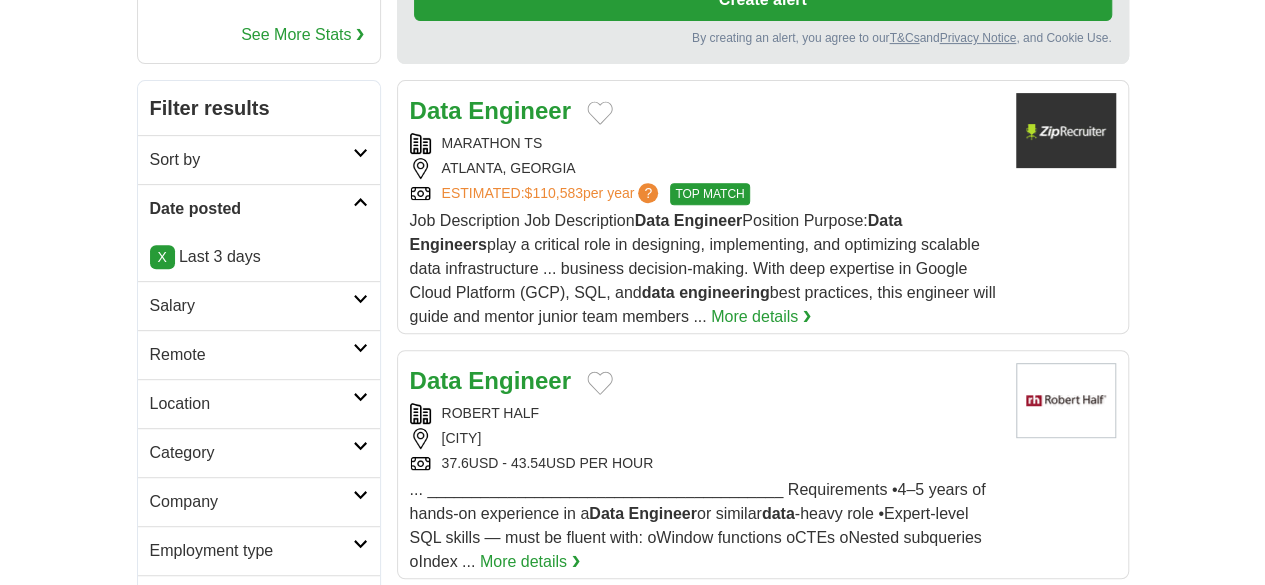 click on "Category" at bounding box center [259, 452] 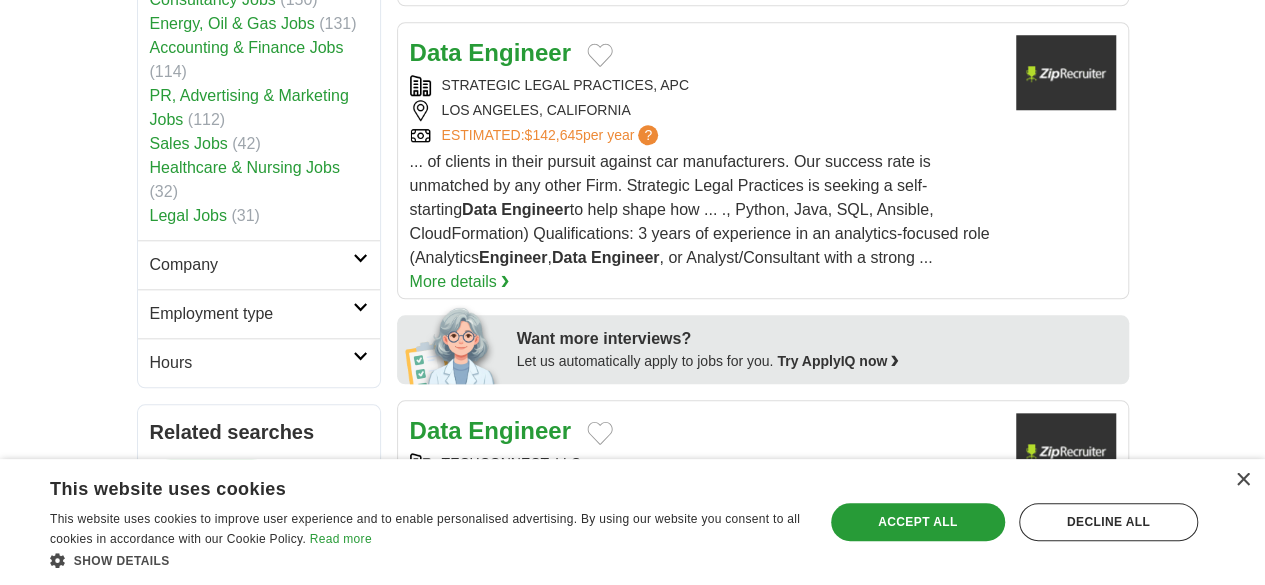scroll, scrollTop: 923, scrollLeft: 0, axis: vertical 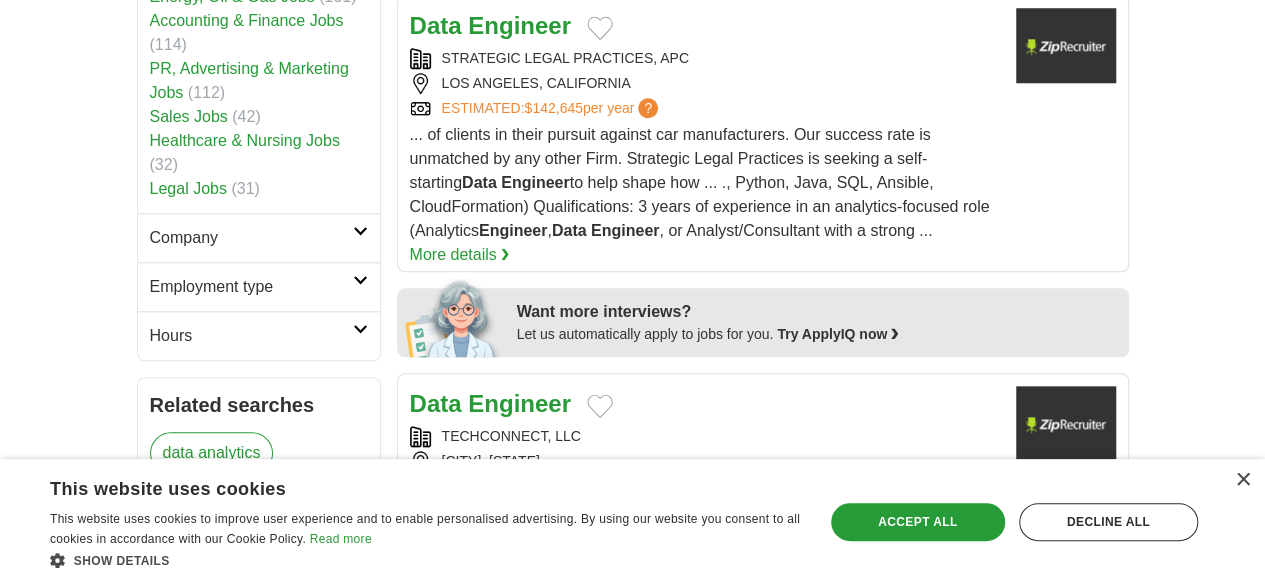 click on "Employment type" at bounding box center [251, 287] 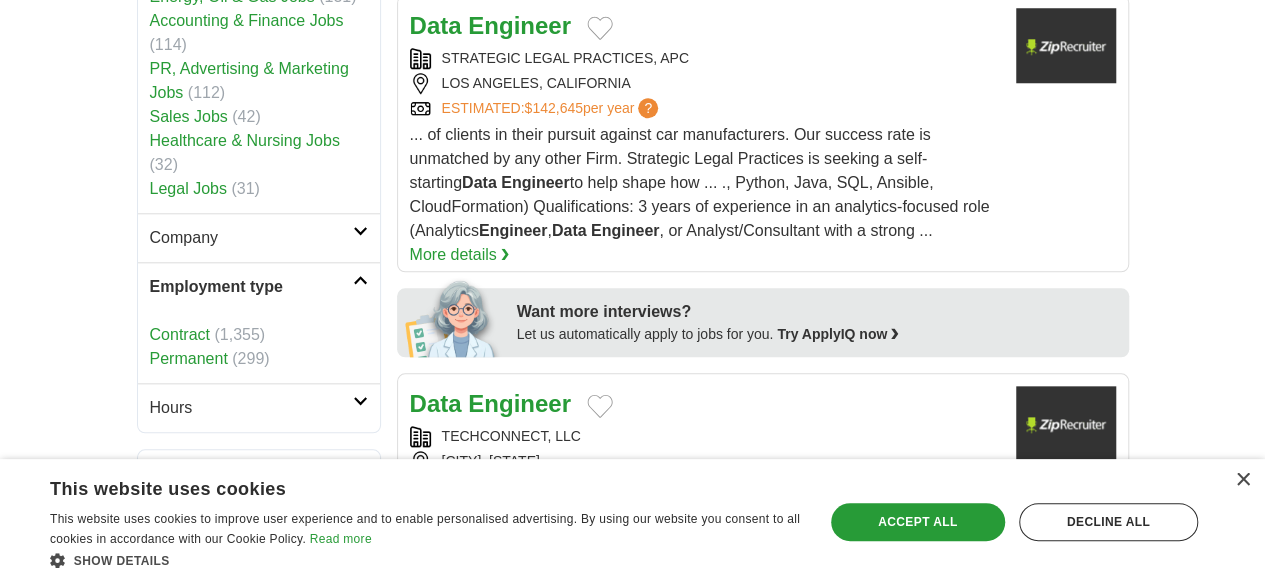 click on "Contract" at bounding box center [180, 334] 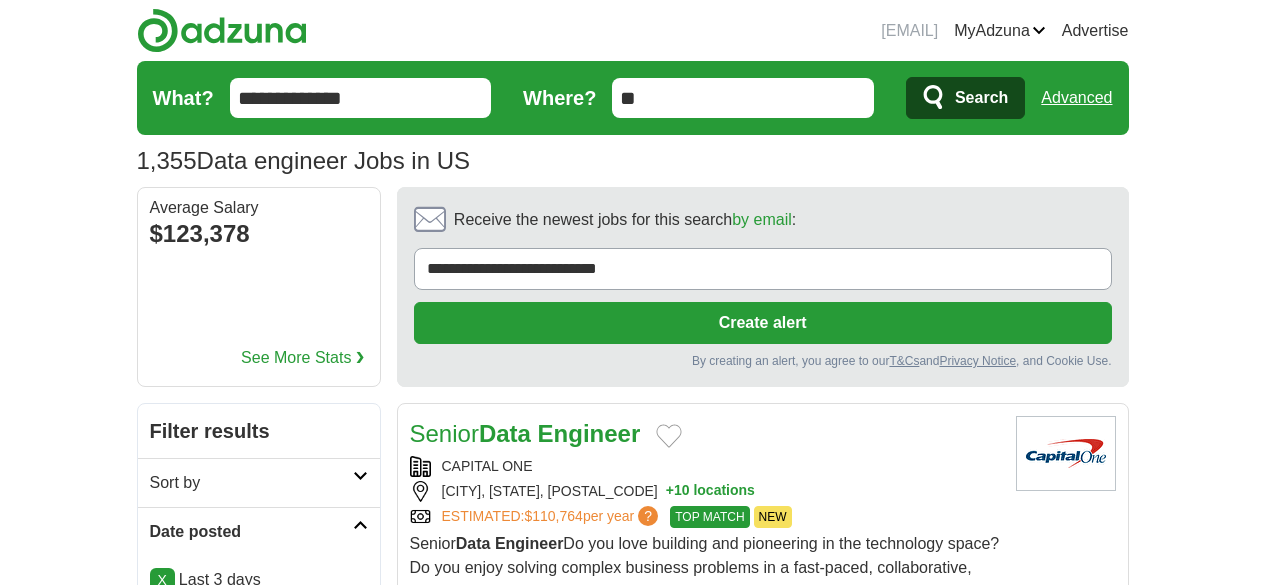 scroll, scrollTop: 0, scrollLeft: 0, axis: both 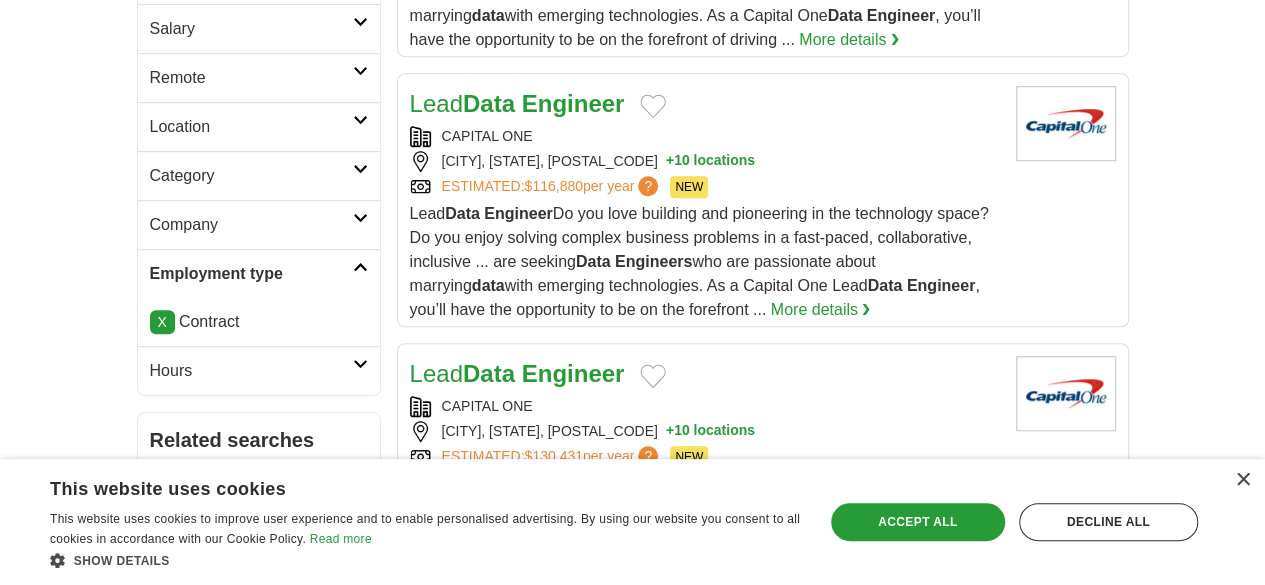 click on "Hours" at bounding box center (251, 371) 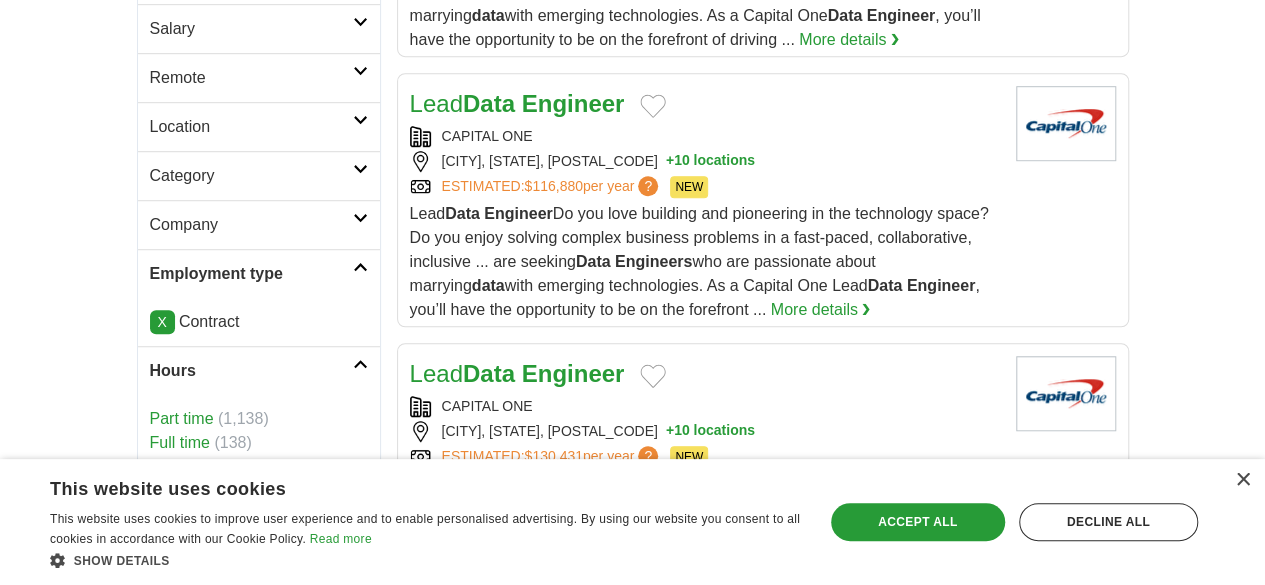 scroll, scrollTop: 300, scrollLeft: 0, axis: vertical 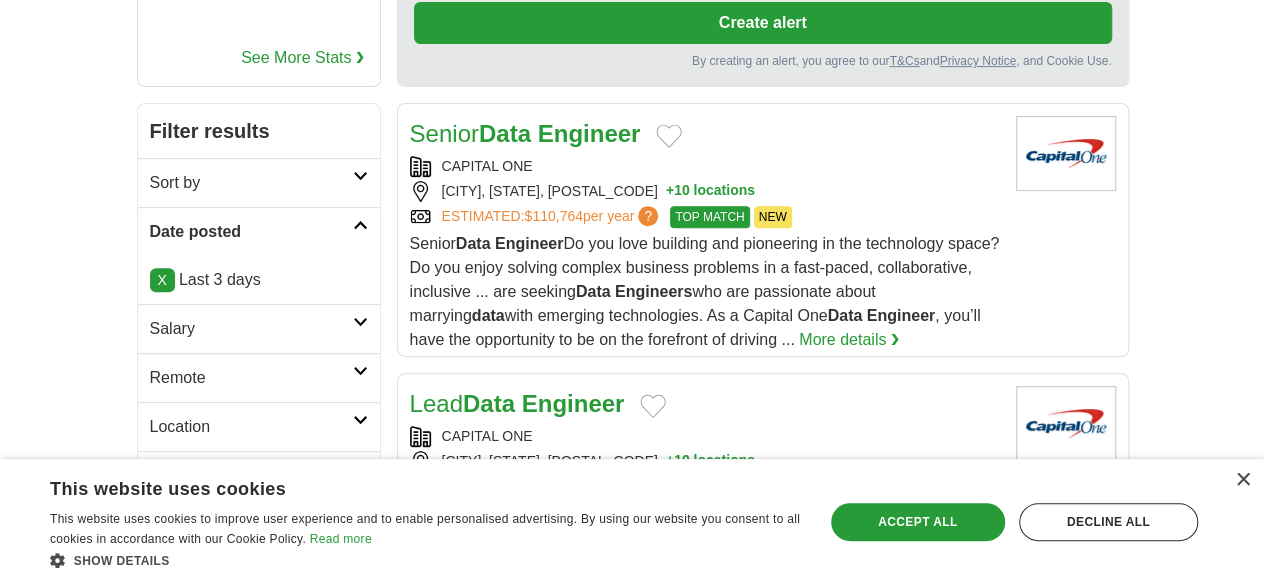 click on "Salary" at bounding box center [251, 329] 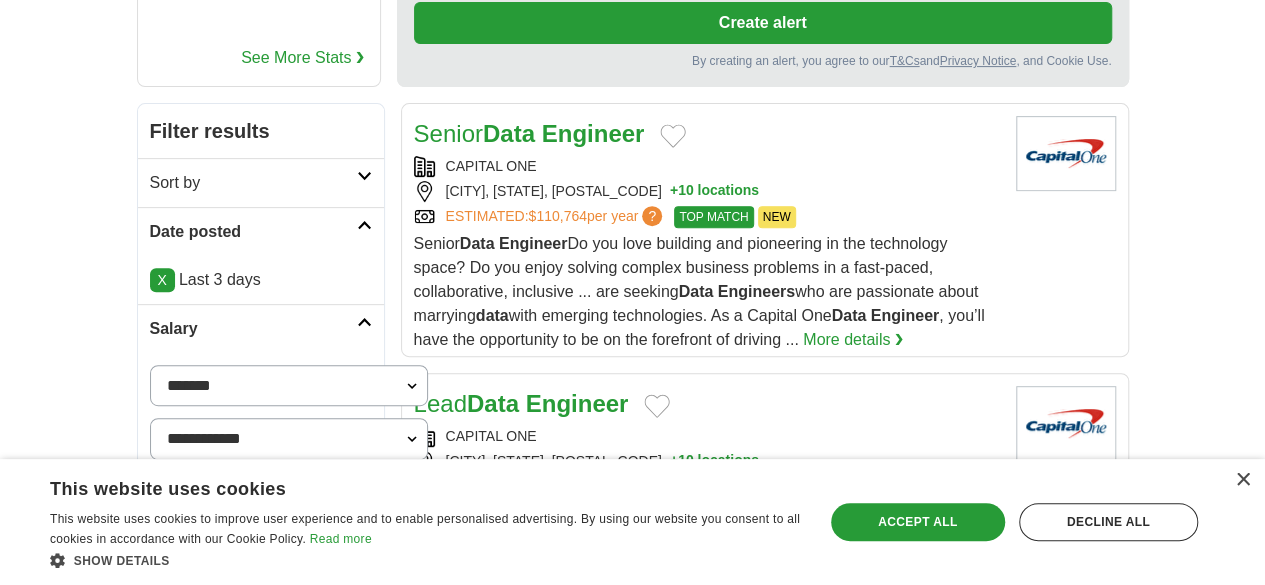 scroll, scrollTop: 600, scrollLeft: 0, axis: vertical 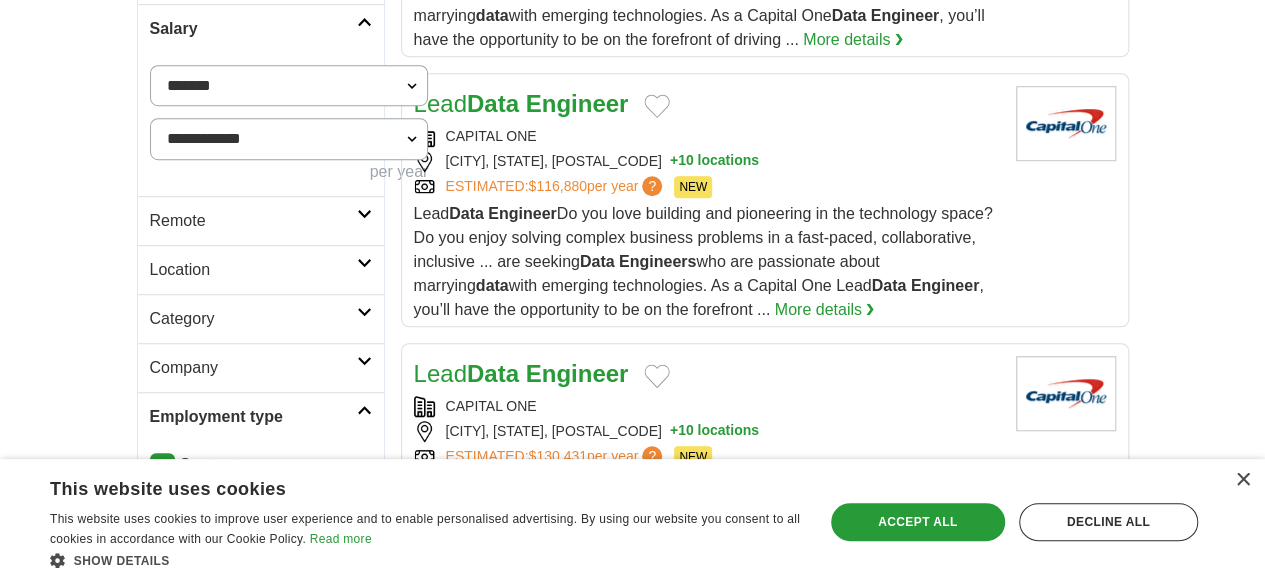 click on "Location" at bounding box center (253, 270) 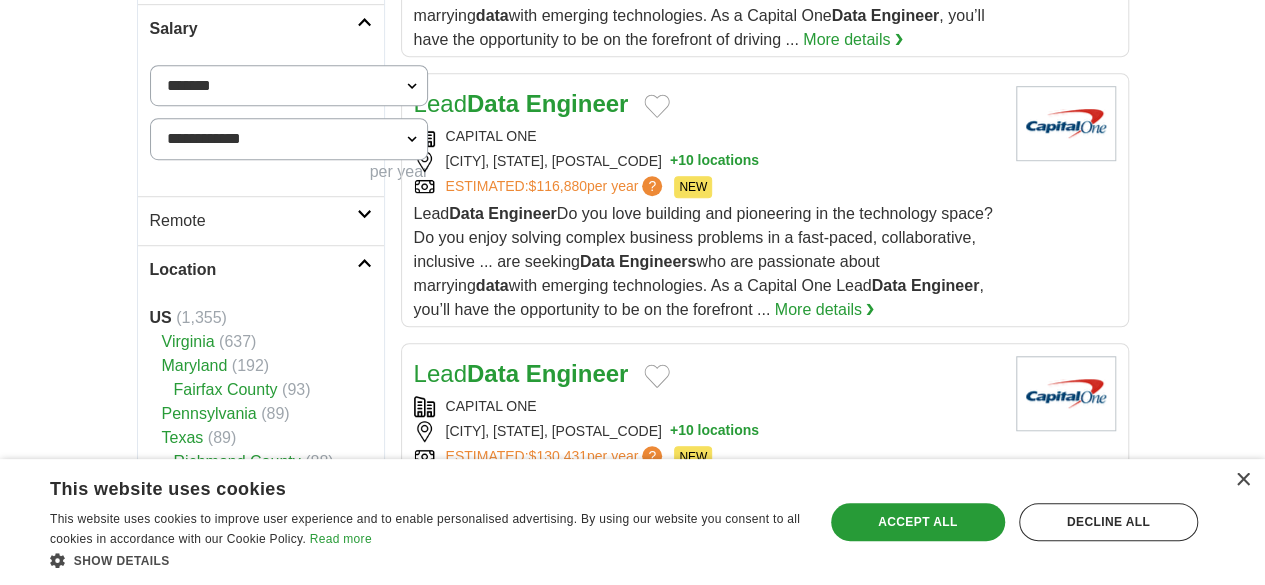 click on "Remote" at bounding box center (253, 221) 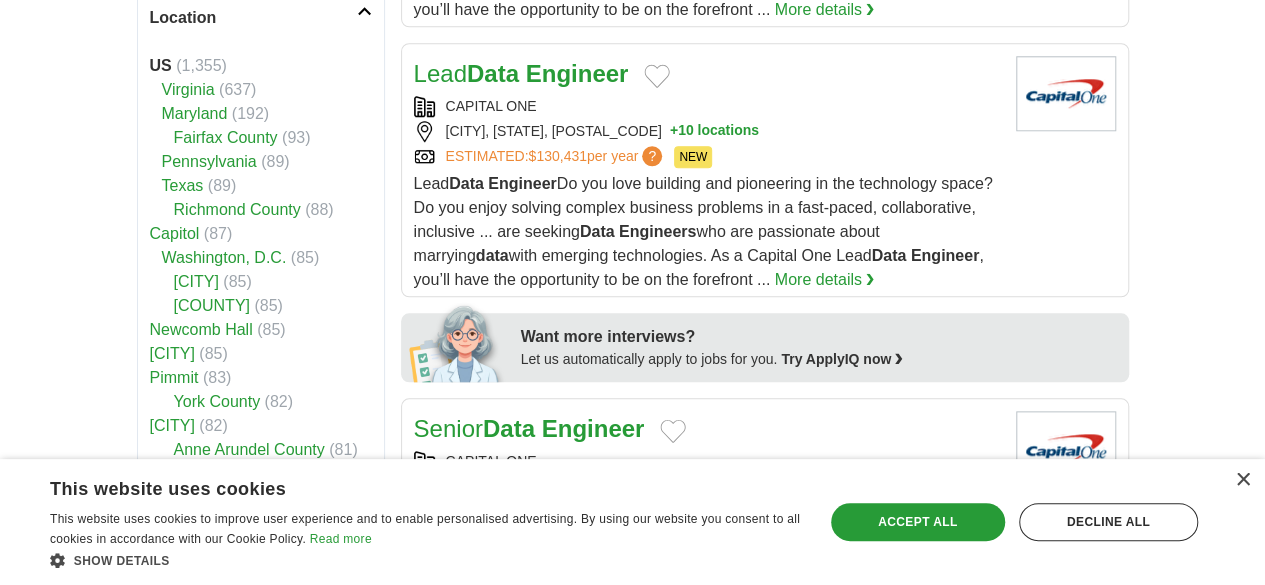 scroll, scrollTop: 1200, scrollLeft: 0, axis: vertical 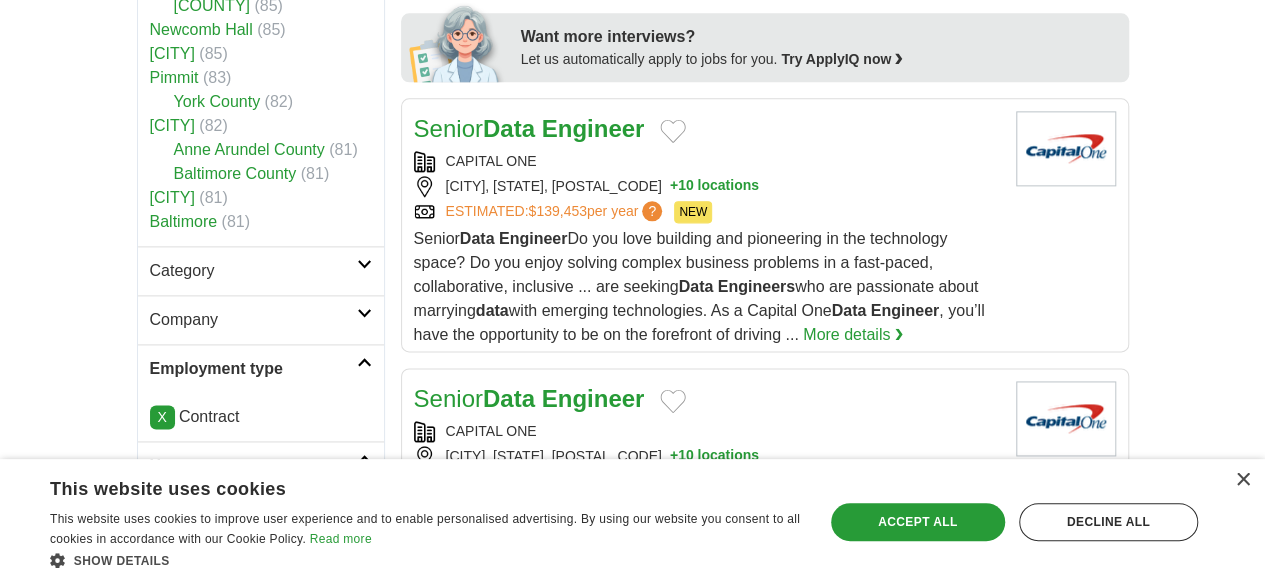 click on "Category" at bounding box center [253, 271] 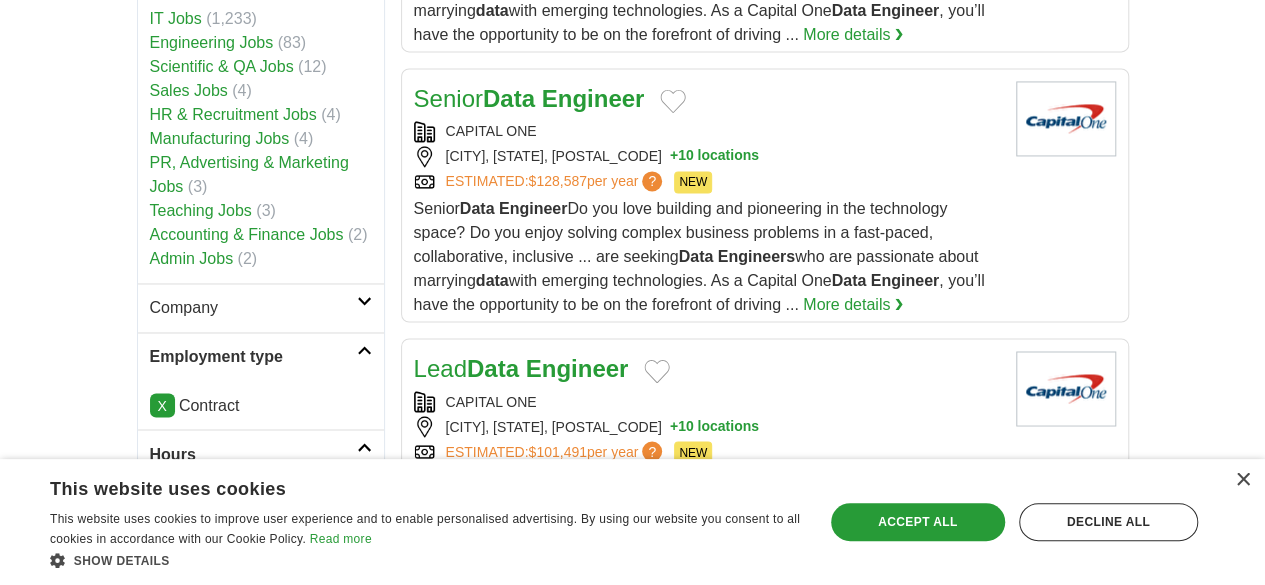 scroll, scrollTop: 0, scrollLeft: 0, axis: both 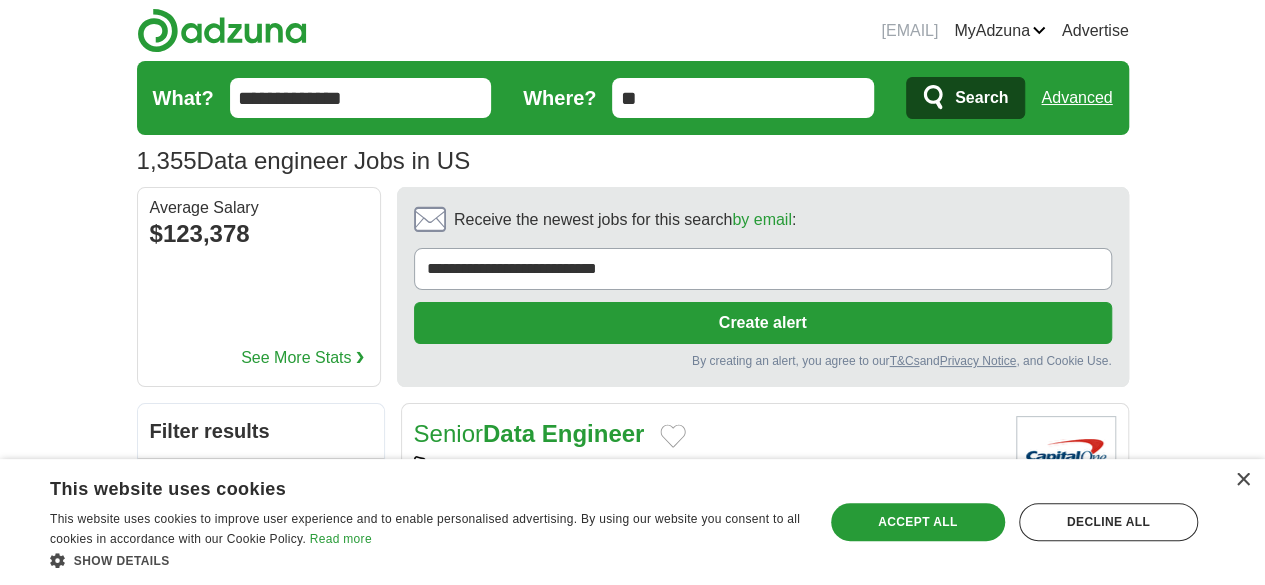 click on "Search" at bounding box center (981, 98) 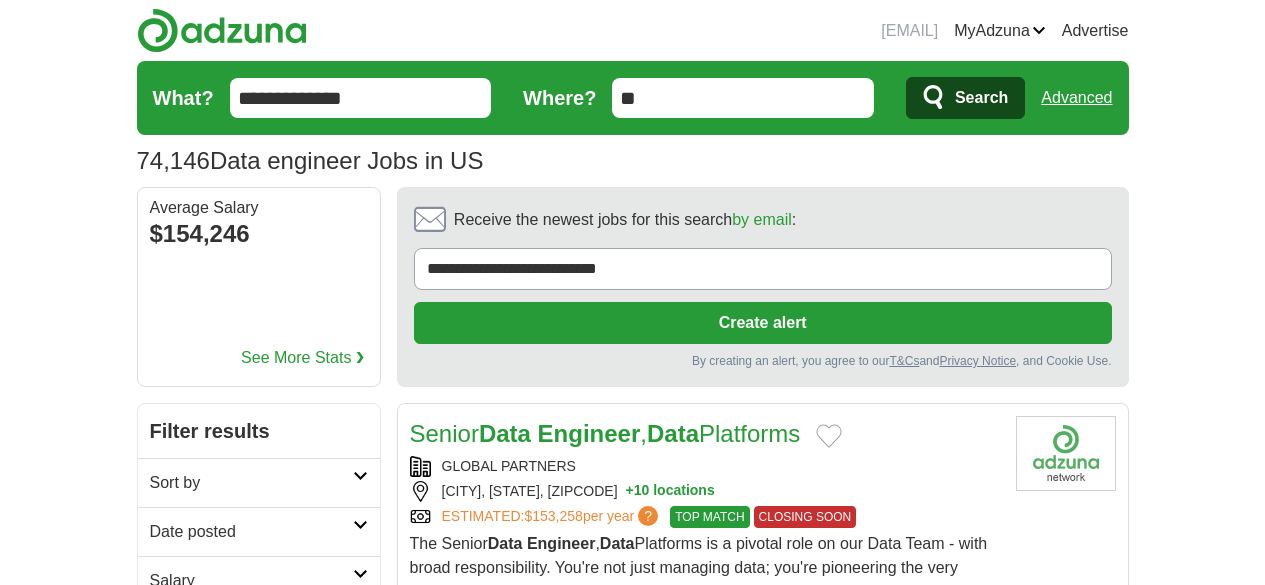 scroll, scrollTop: 0, scrollLeft: 0, axis: both 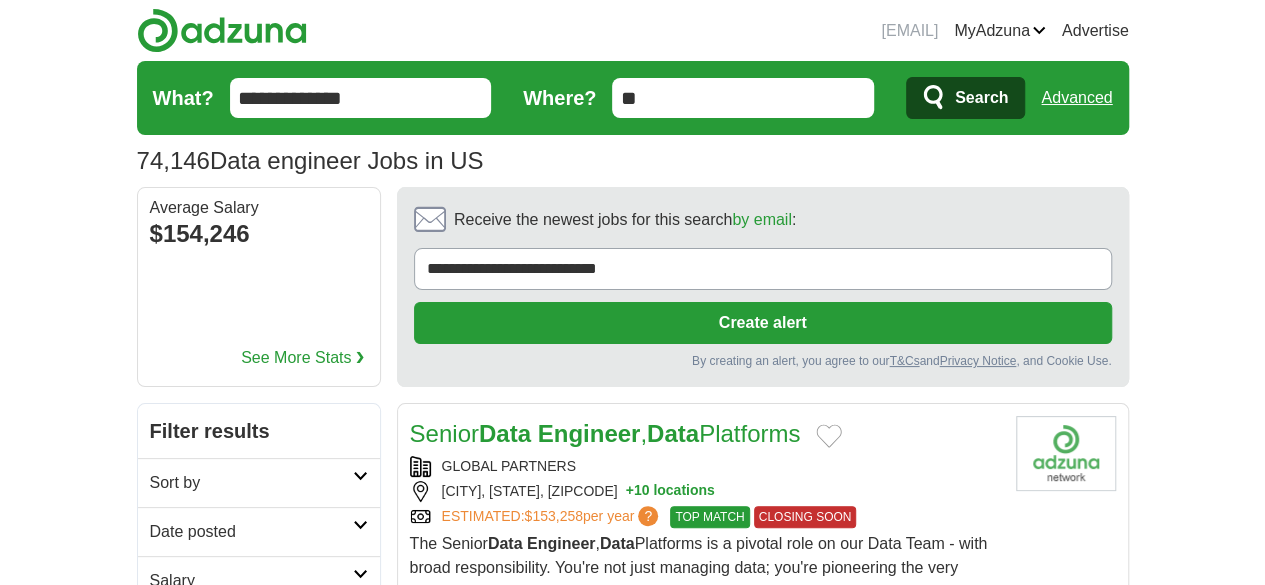 click on "Advanced" at bounding box center (1076, 98) 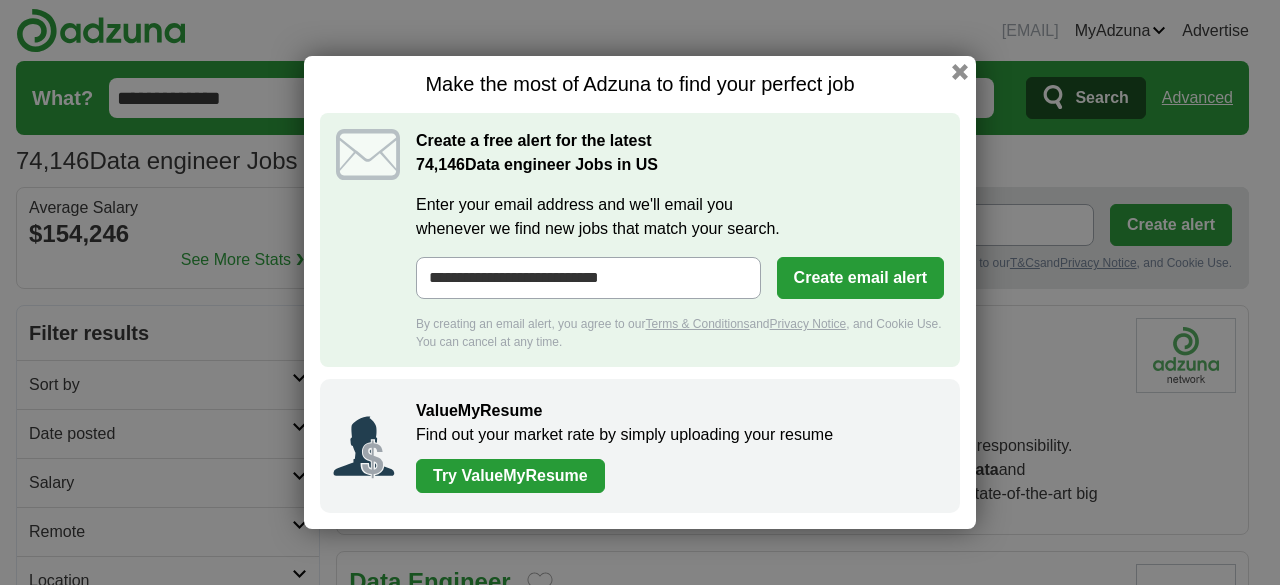 scroll, scrollTop: 0, scrollLeft: 0, axis: both 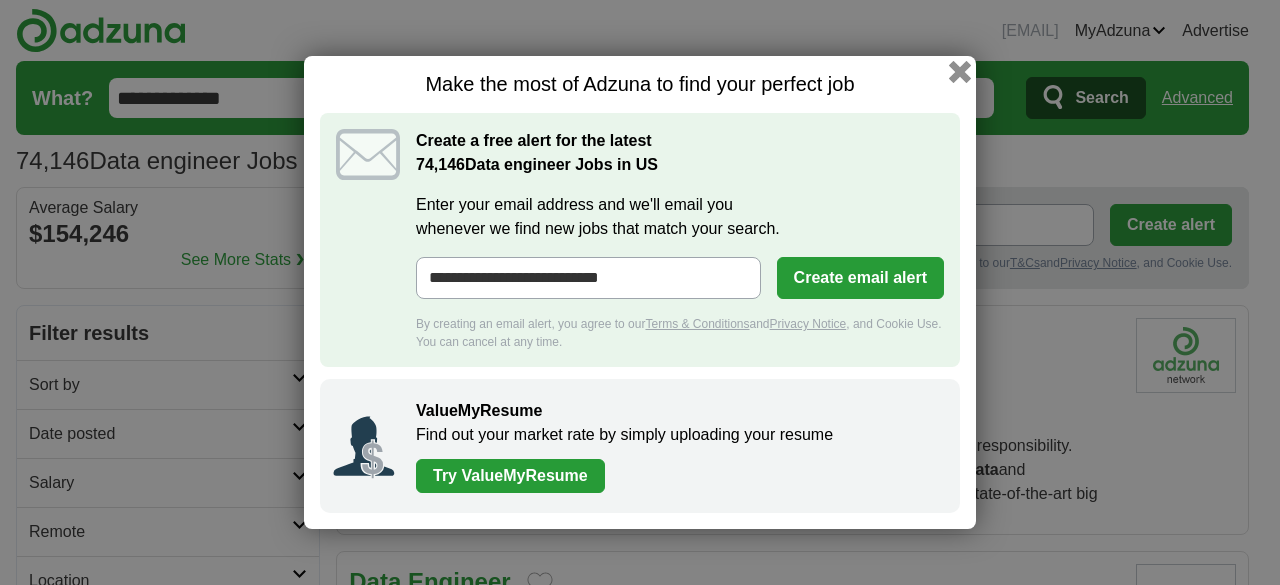 click at bounding box center [960, 72] 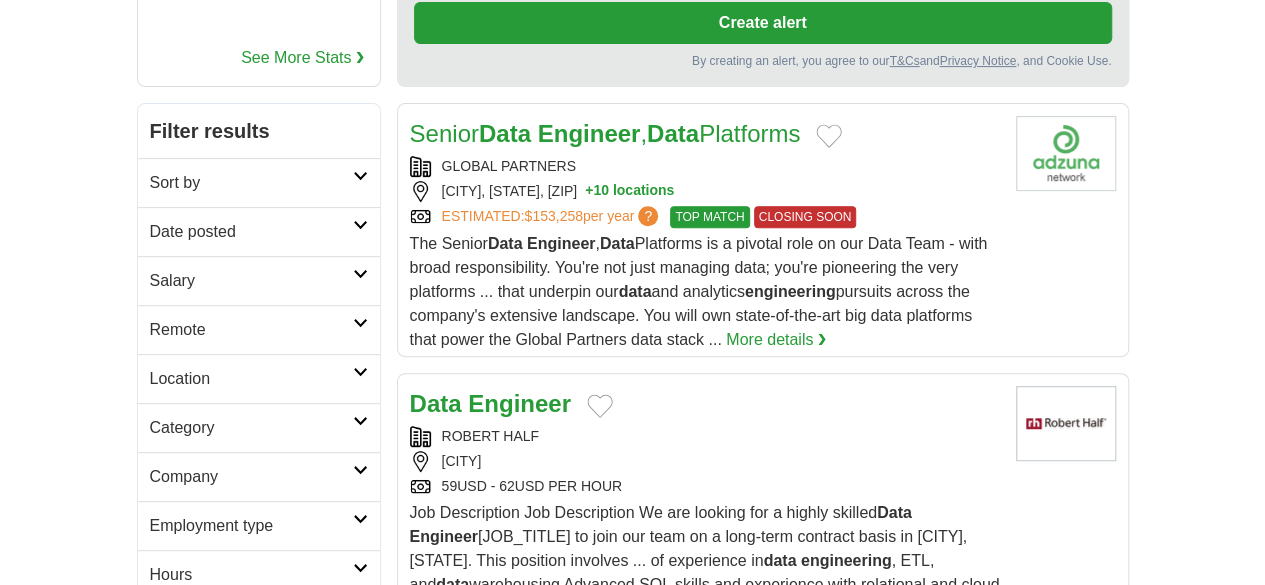 scroll, scrollTop: 600, scrollLeft: 0, axis: vertical 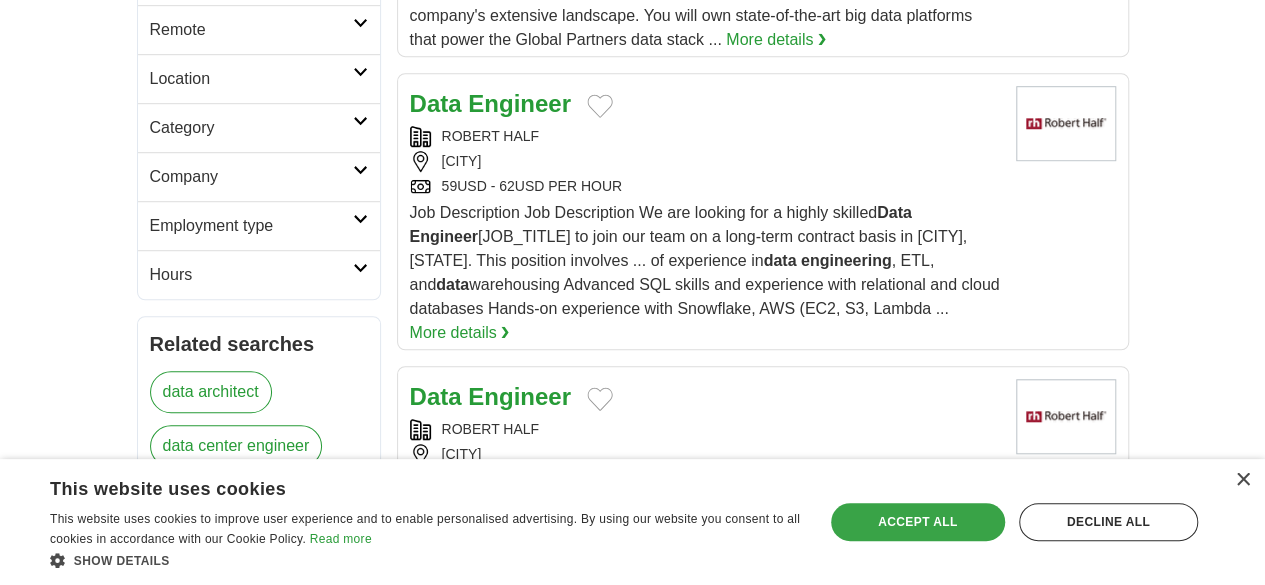 click on "Accept all" at bounding box center [918, 522] 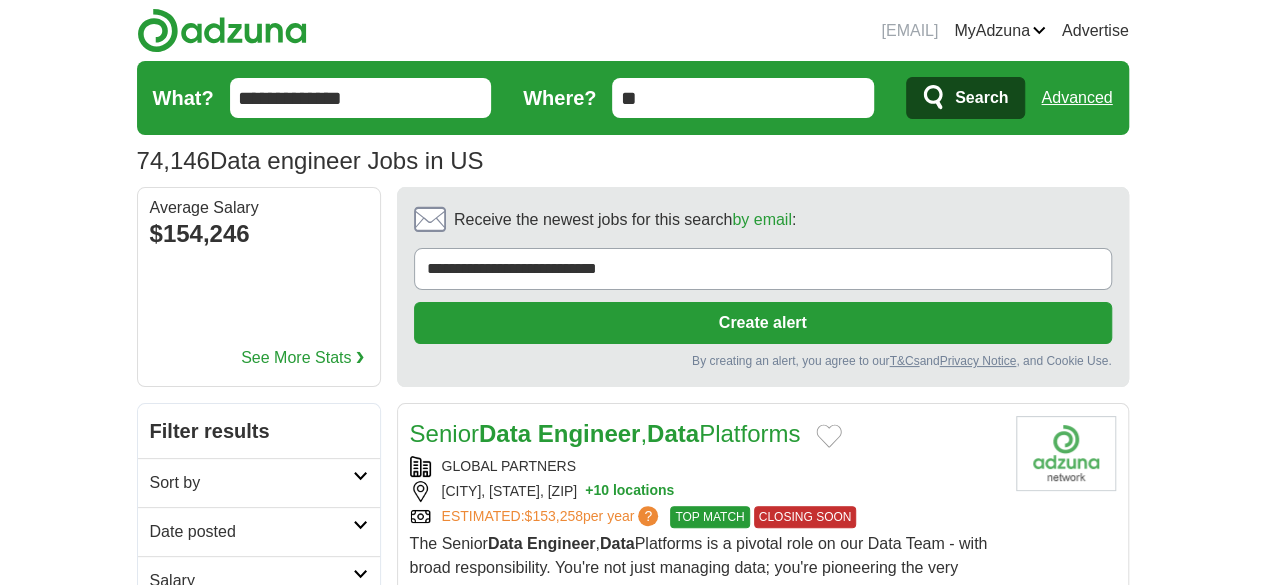 scroll, scrollTop: 300, scrollLeft: 0, axis: vertical 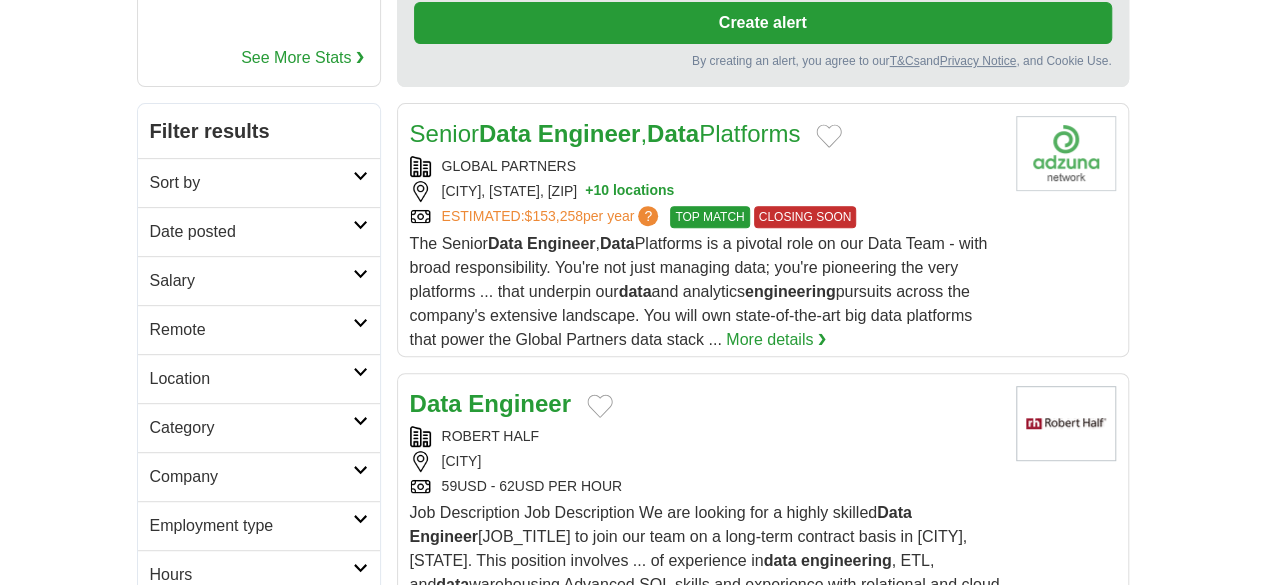 click on "HOUSTON" at bounding box center (705, 461) 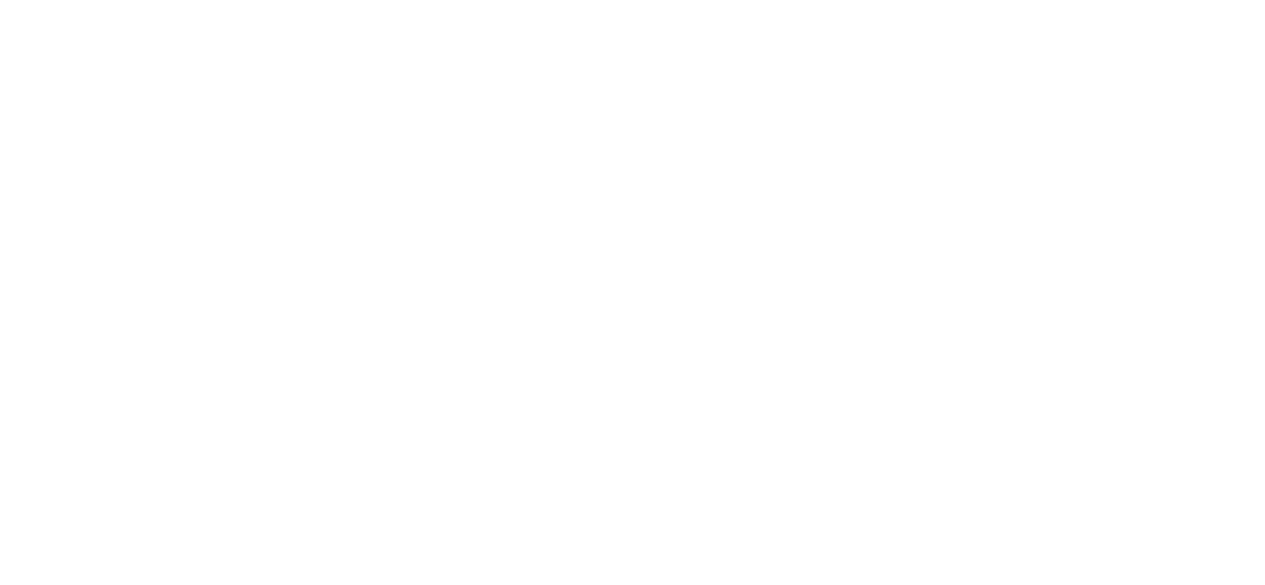 scroll, scrollTop: 3600, scrollLeft: 0, axis: vertical 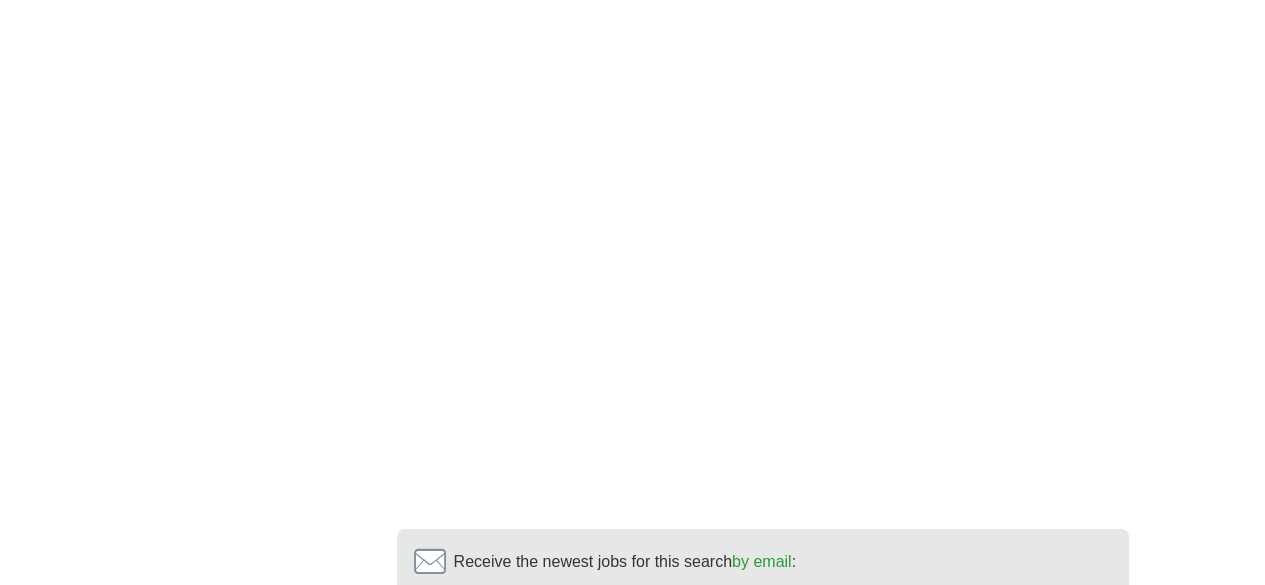 click on "2" at bounding box center [607, 795] 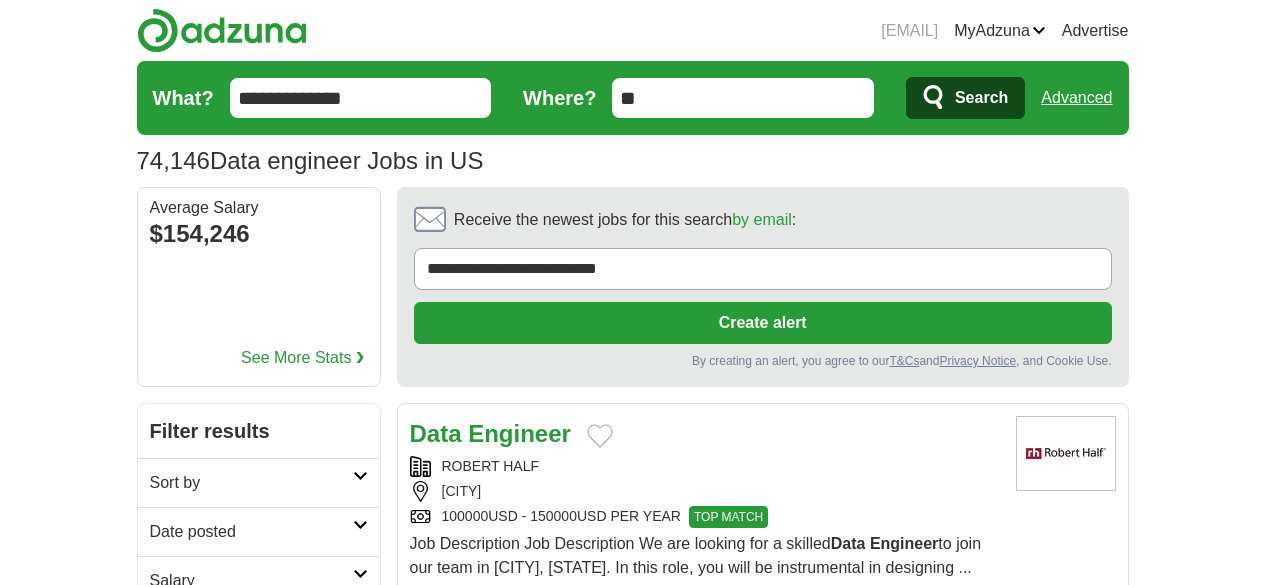 scroll, scrollTop: 0, scrollLeft: 0, axis: both 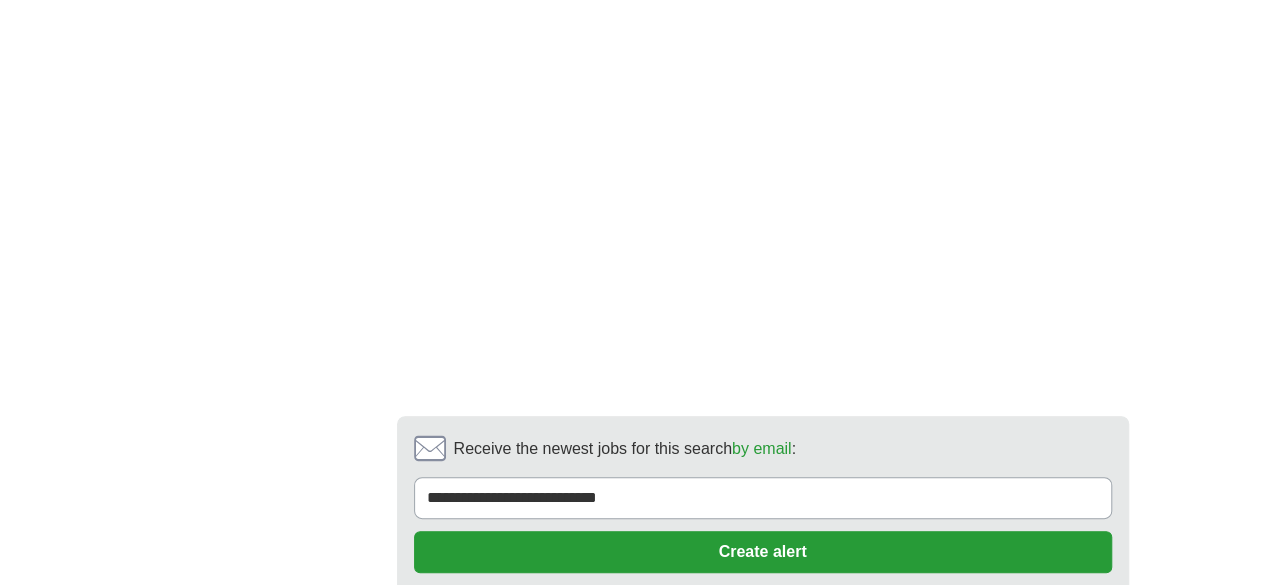 click on "3" at bounding box center [708, 682] 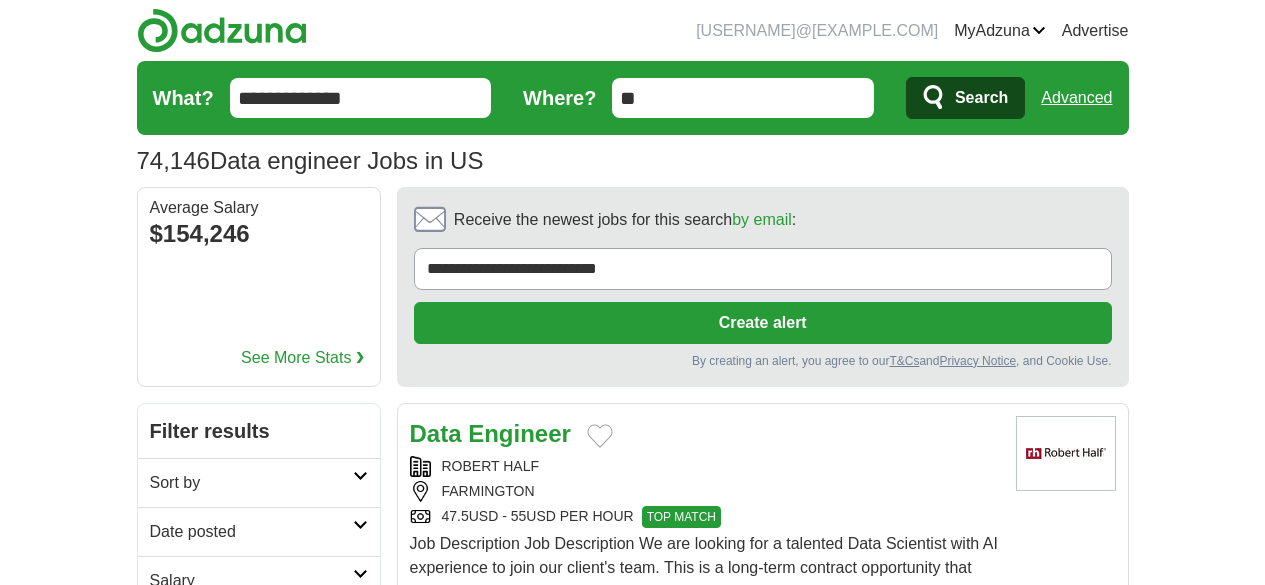 scroll, scrollTop: 0, scrollLeft: 0, axis: both 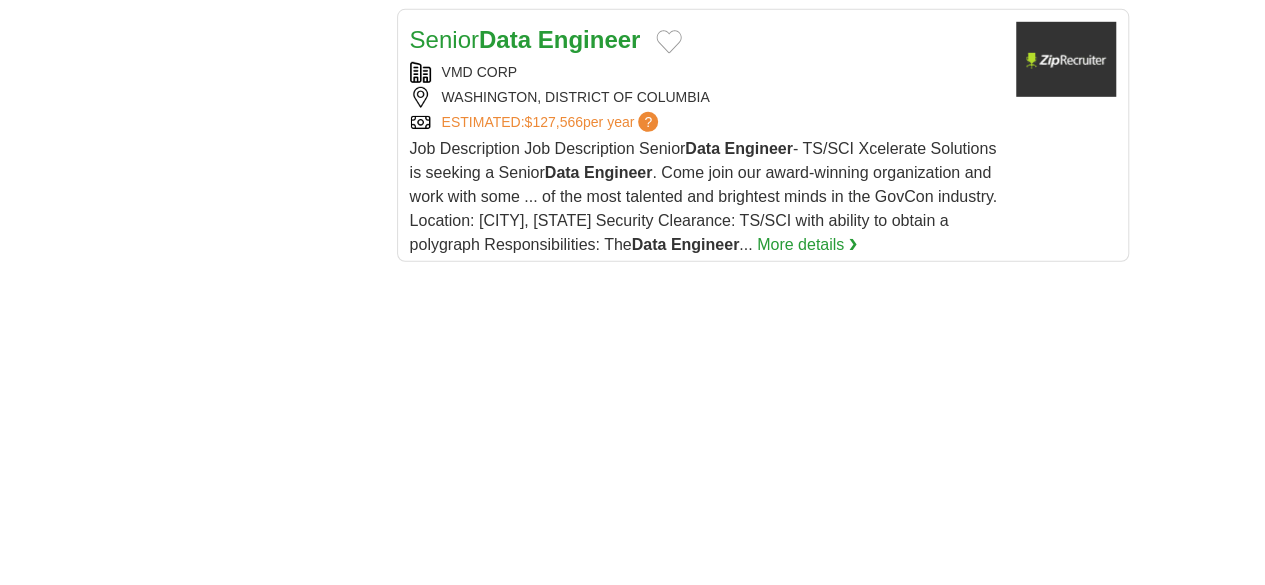 click on "4" at bounding box center [755, 962] 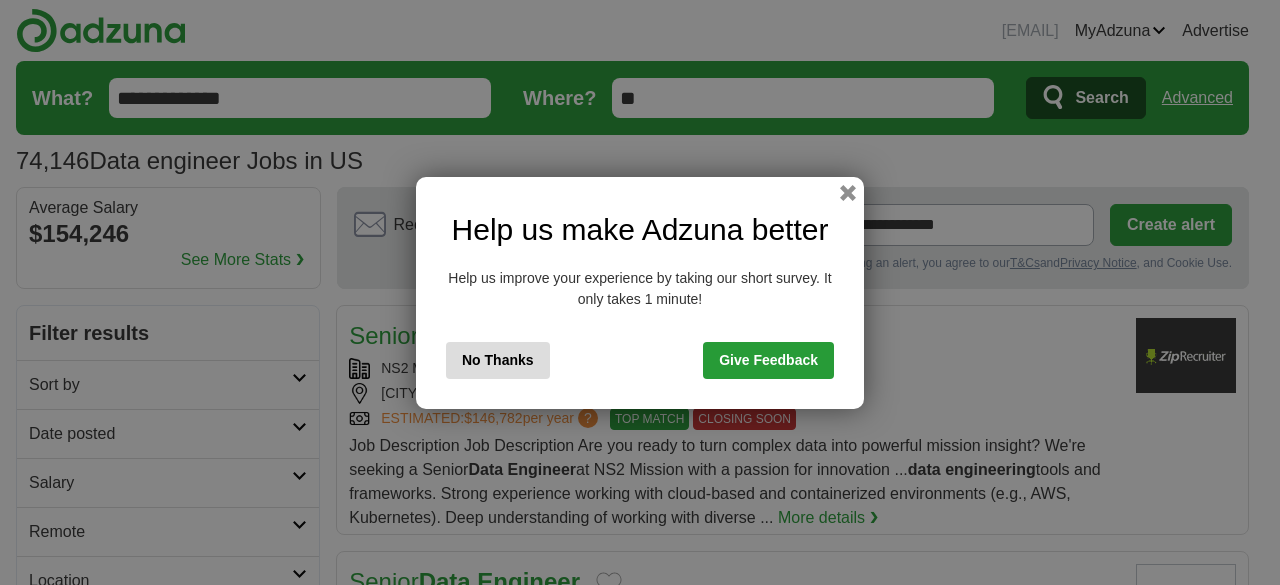 scroll, scrollTop: 0, scrollLeft: 0, axis: both 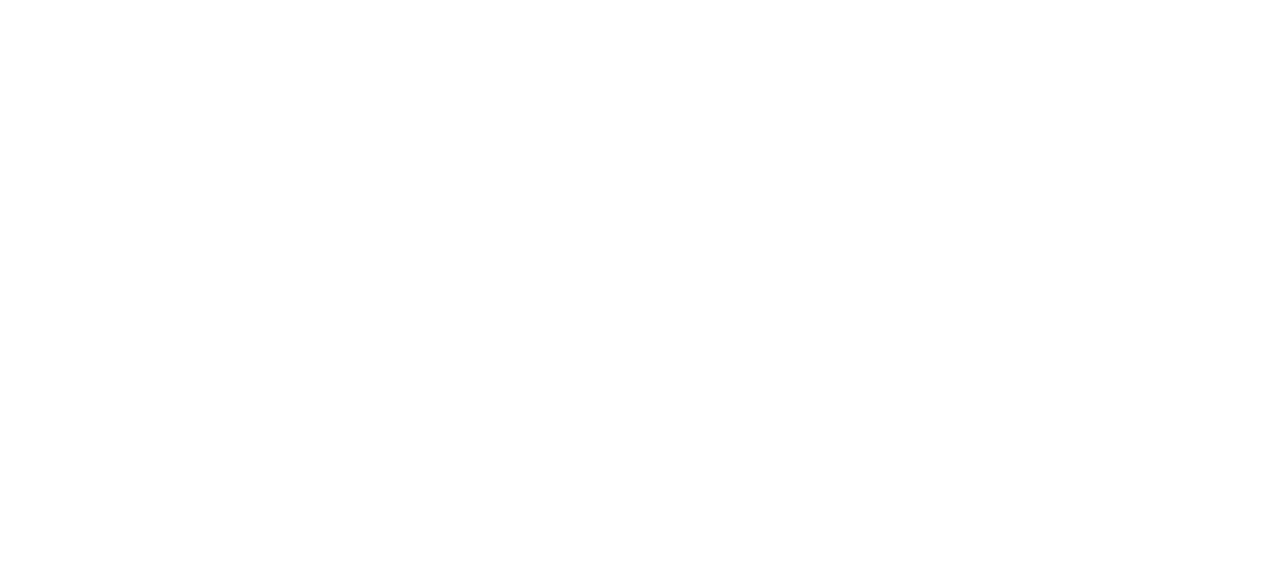 click on "5" at bounding box center (802, 861) 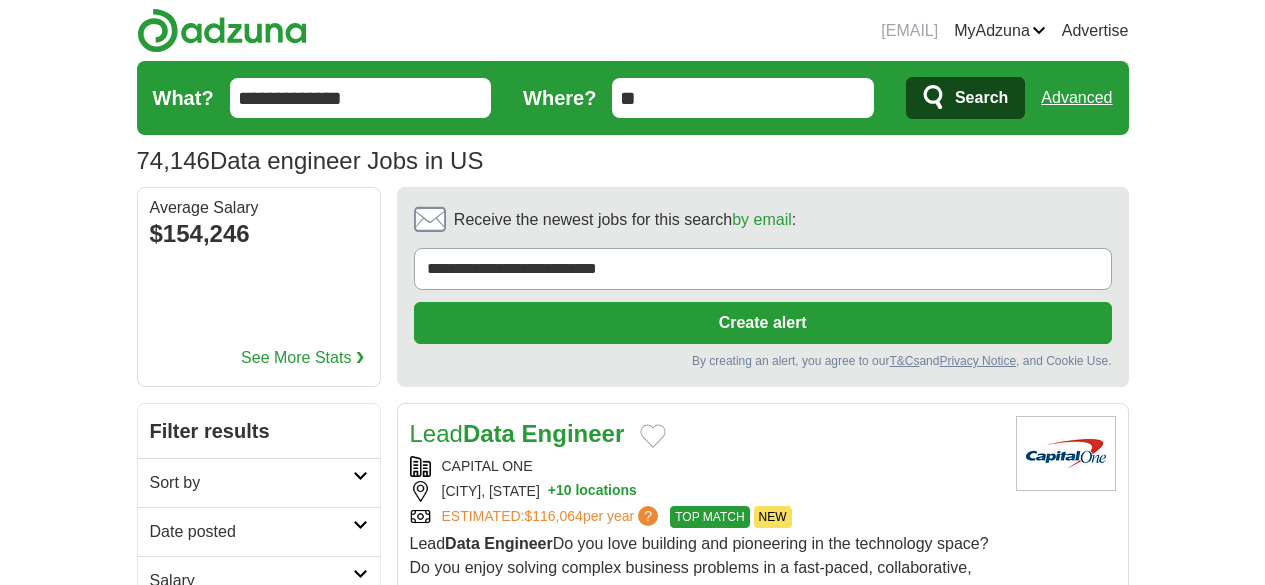 scroll, scrollTop: 0, scrollLeft: 0, axis: both 